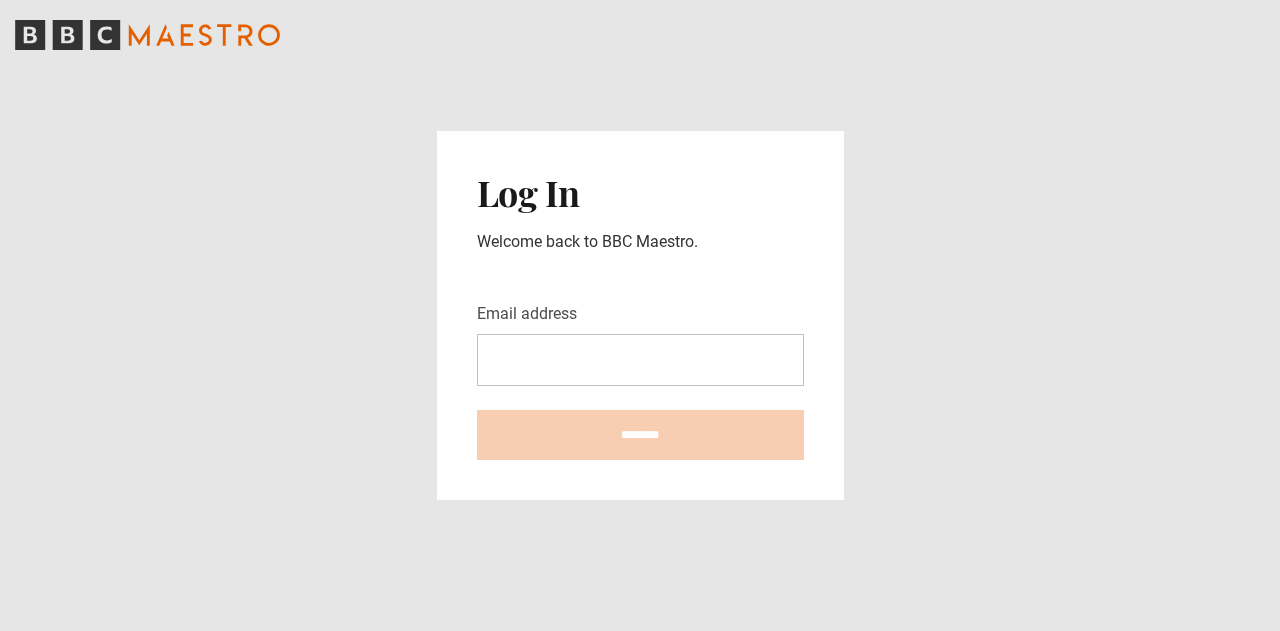 scroll, scrollTop: 0, scrollLeft: 0, axis: both 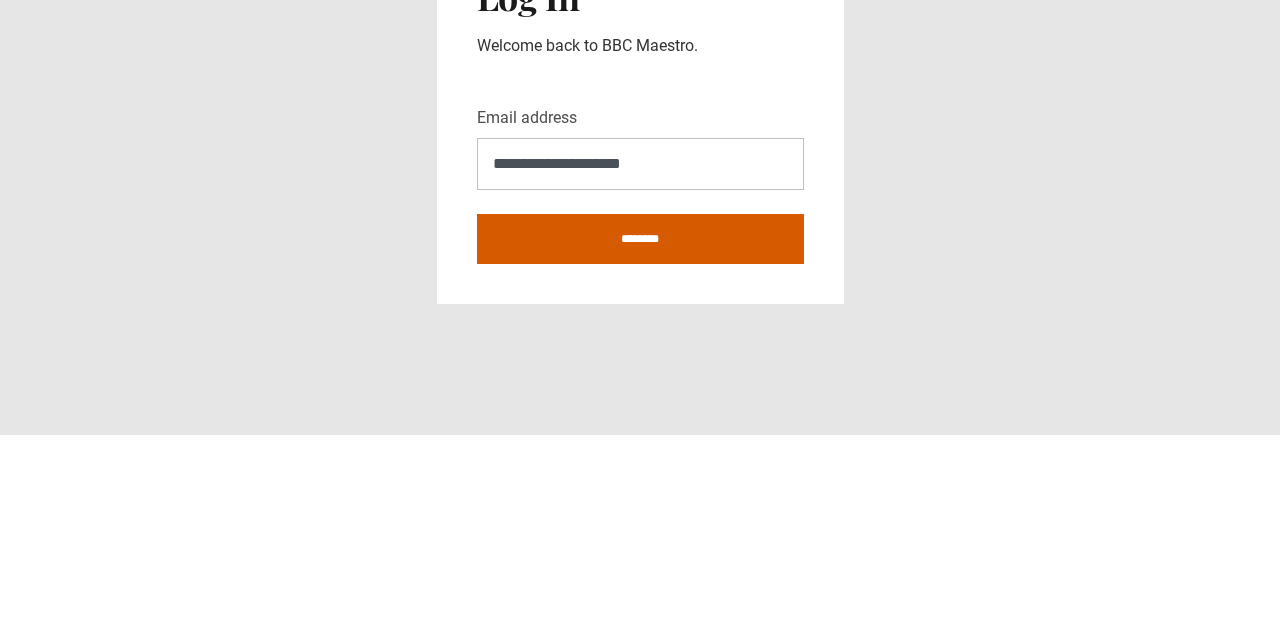 type on "**********" 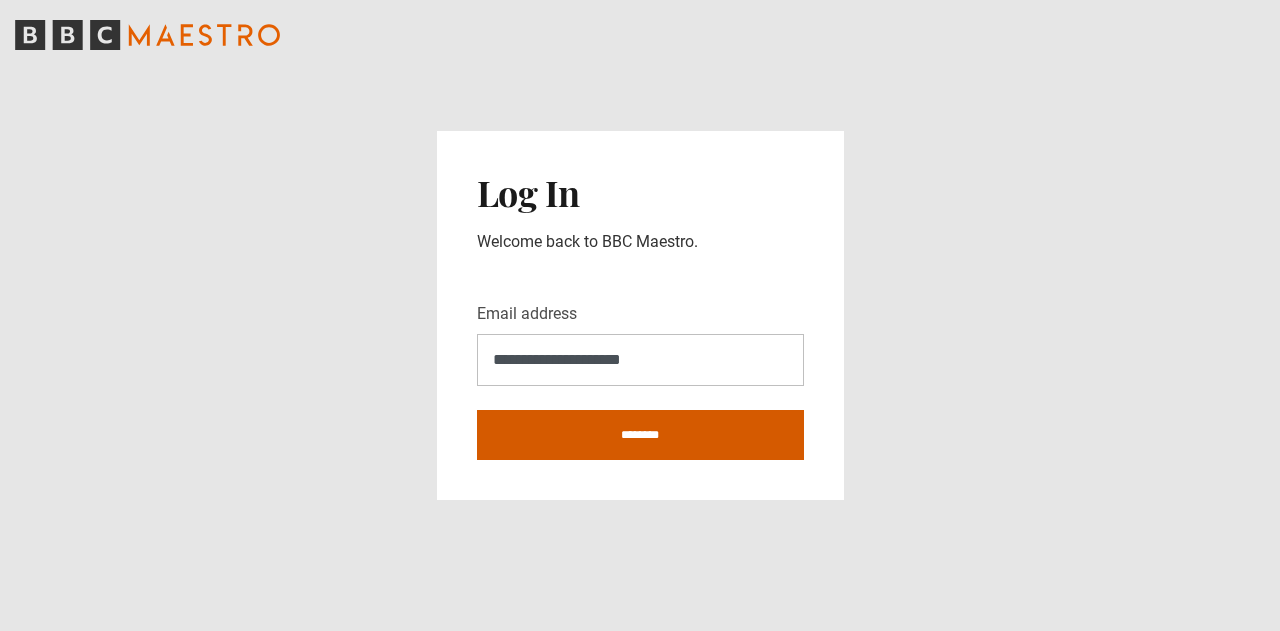 type on "**********" 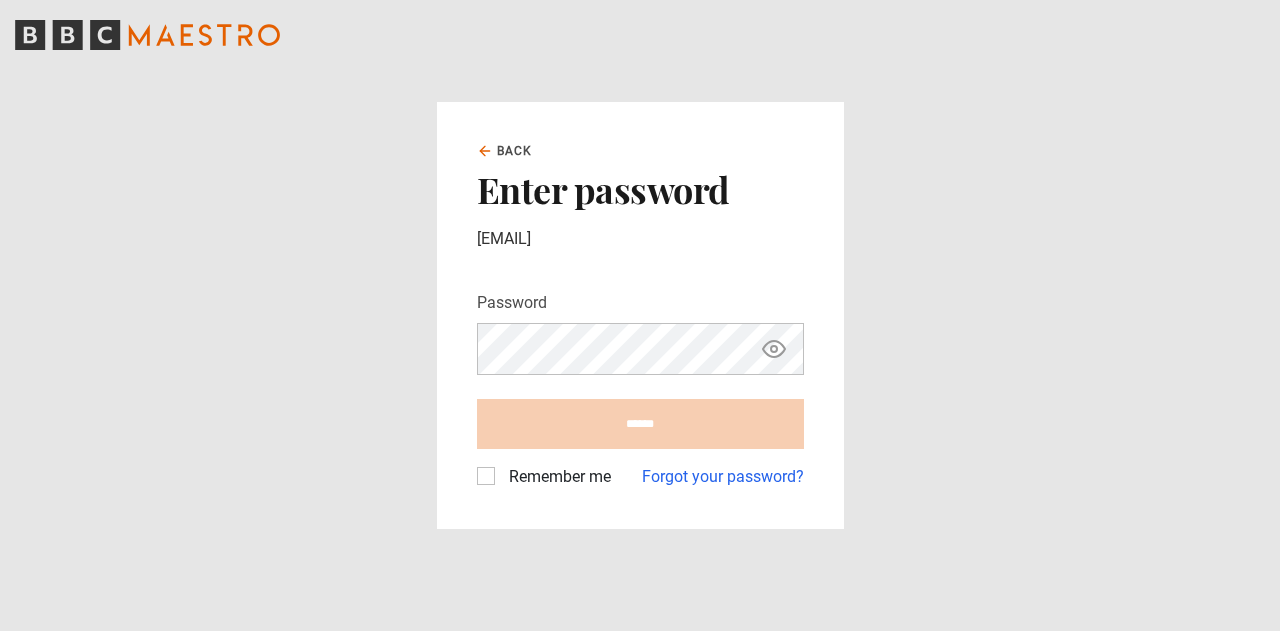 scroll, scrollTop: 0, scrollLeft: 0, axis: both 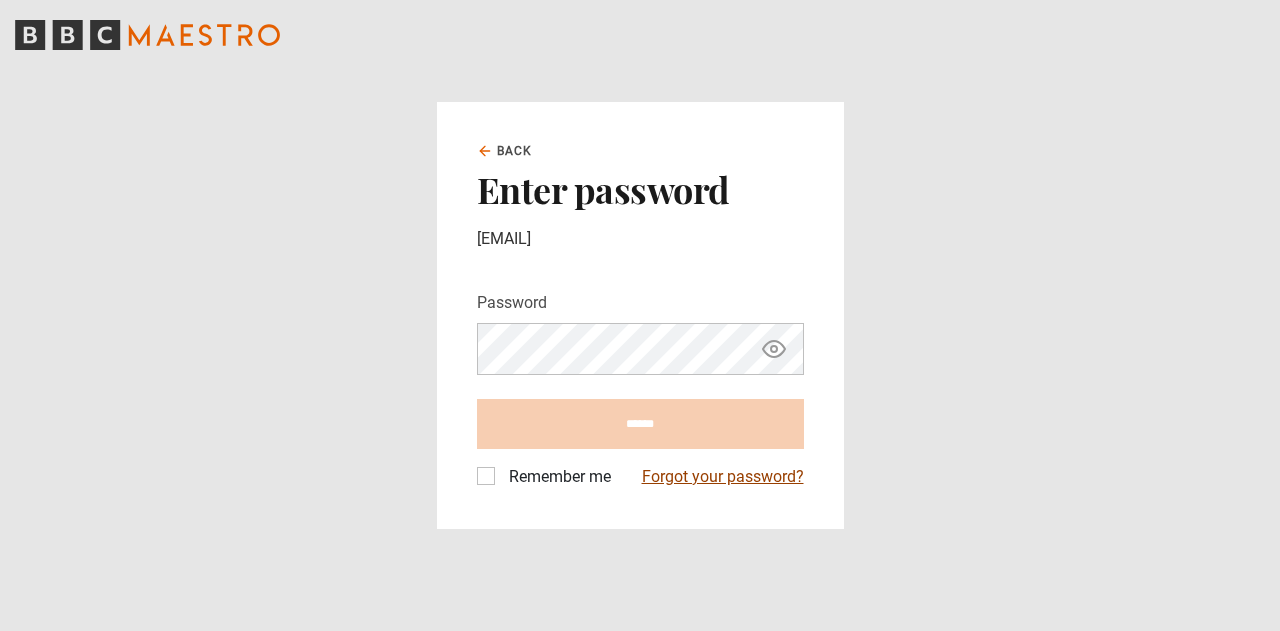 click on "Forgot your password?" at bounding box center [723, 477] 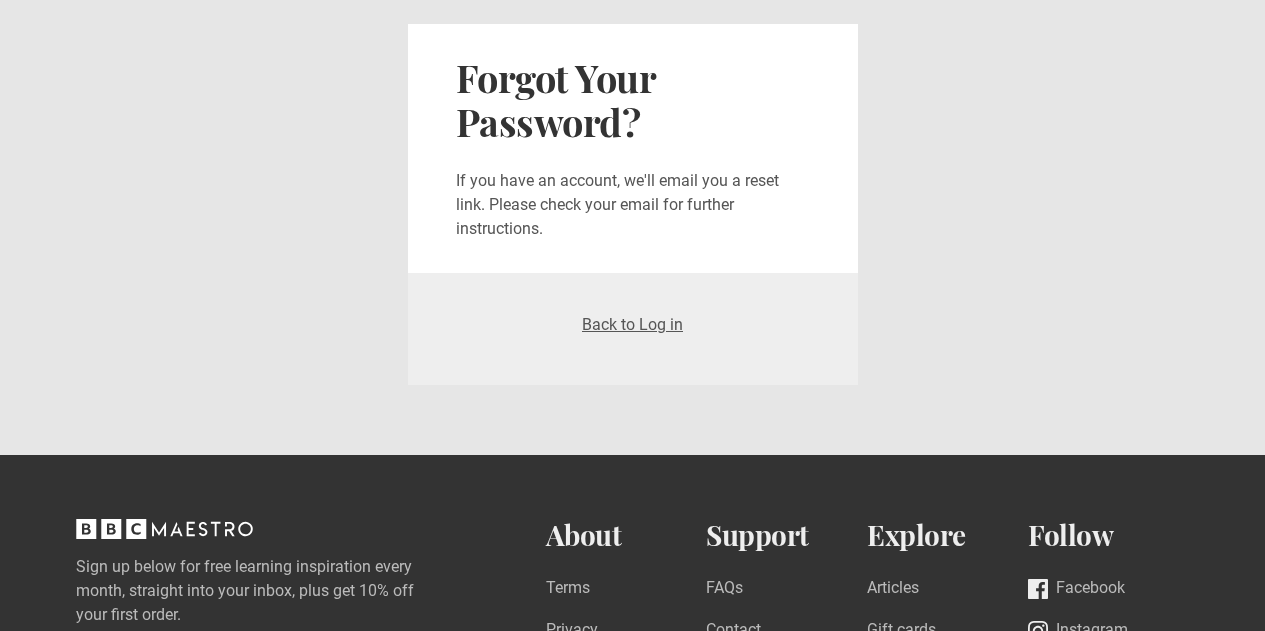 scroll, scrollTop: 0, scrollLeft: 0, axis: both 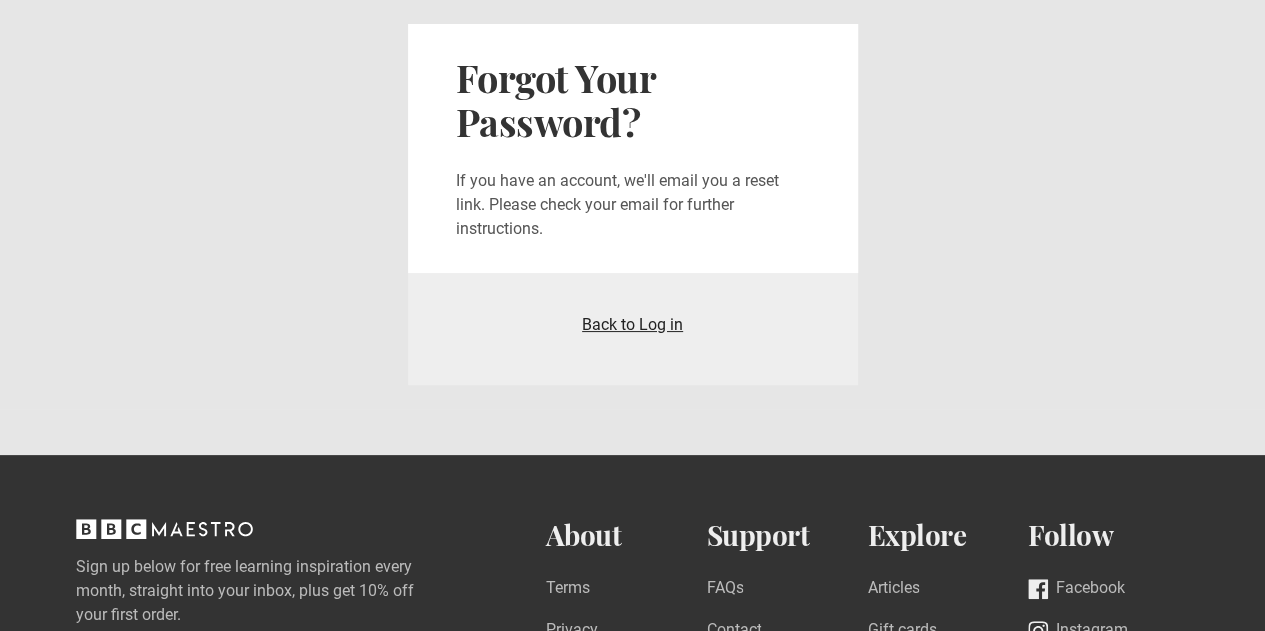 click on "Back to Log in" at bounding box center (632, 324) 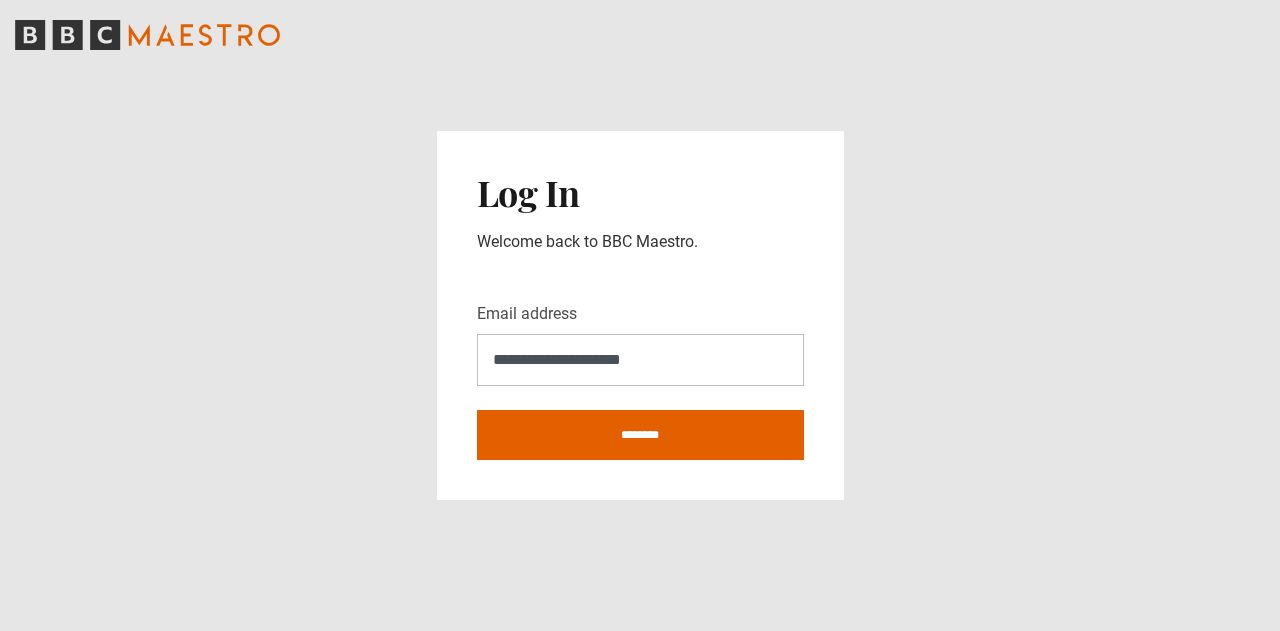 scroll, scrollTop: 0, scrollLeft: 0, axis: both 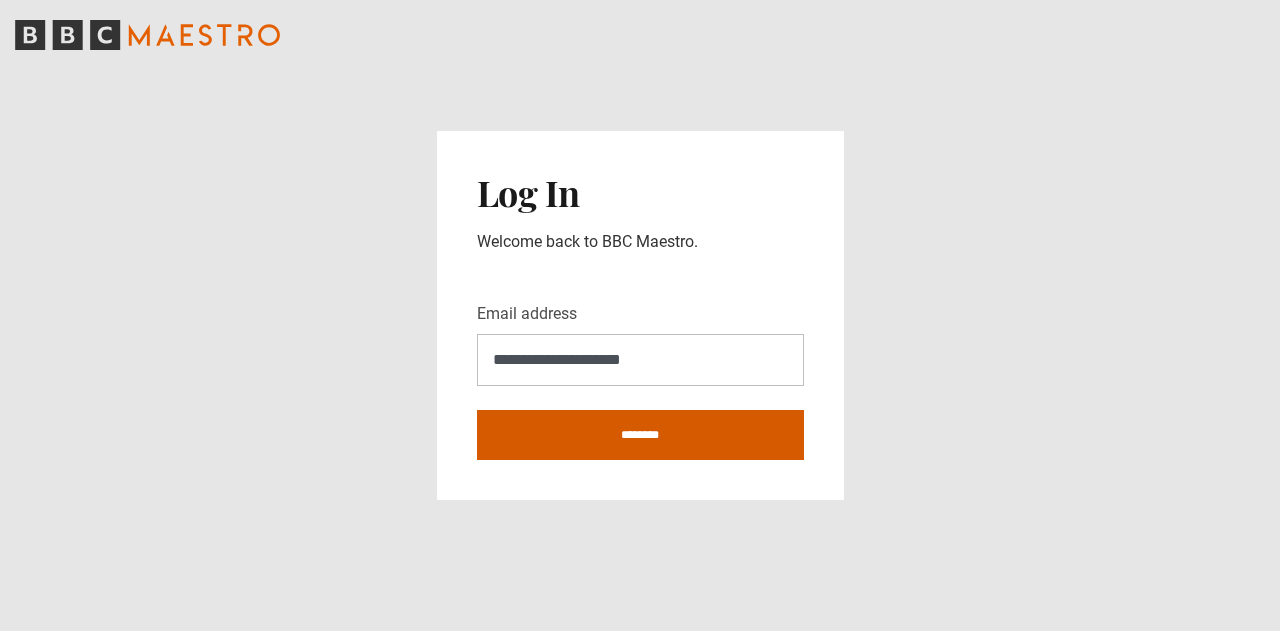 click on "********" at bounding box center (640, 435) 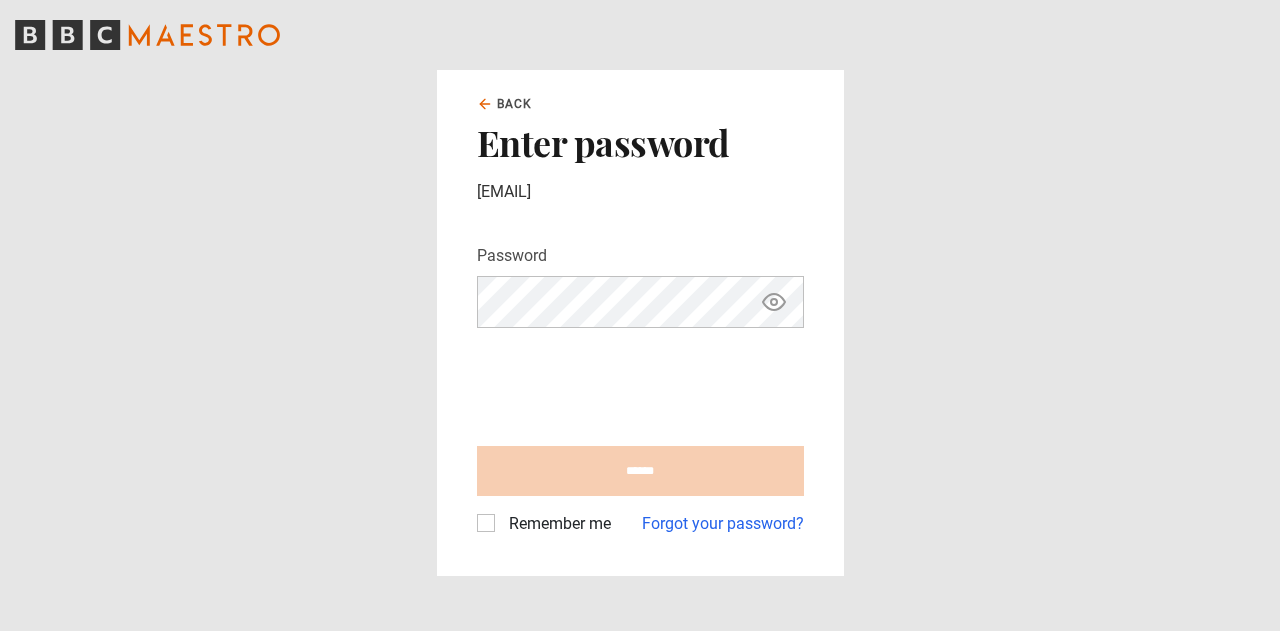 scroll, scrollTop: 0, scrollLeft: 0, axis: both 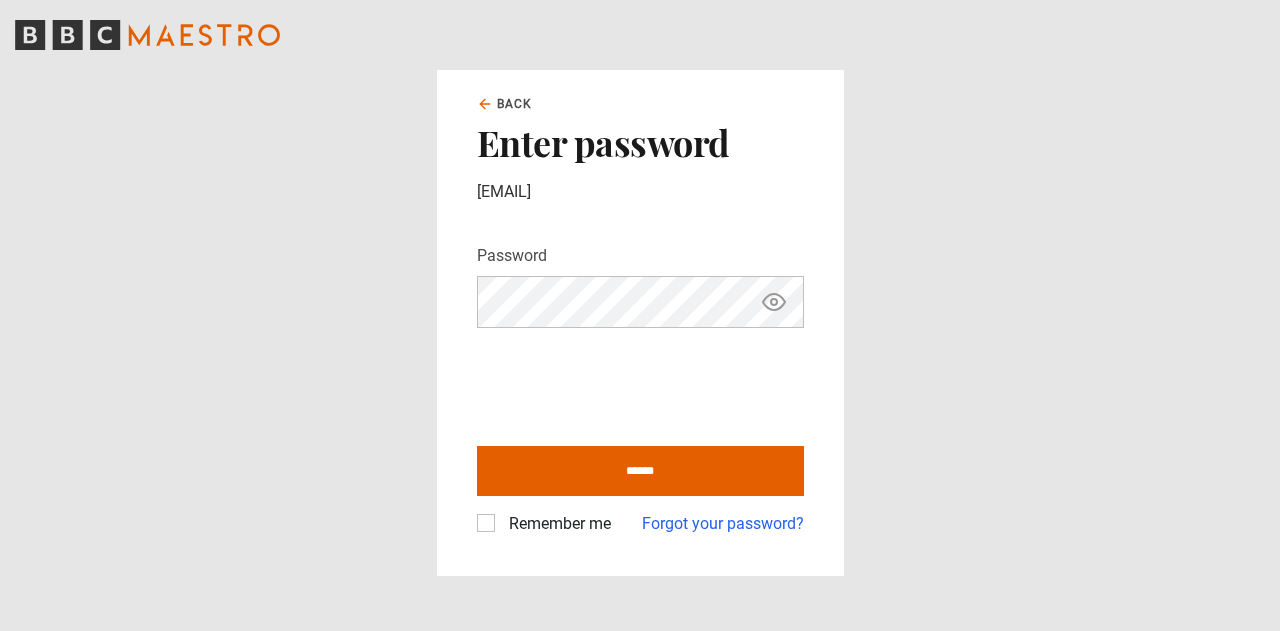 click on "******" at bounding box center (640, 471) 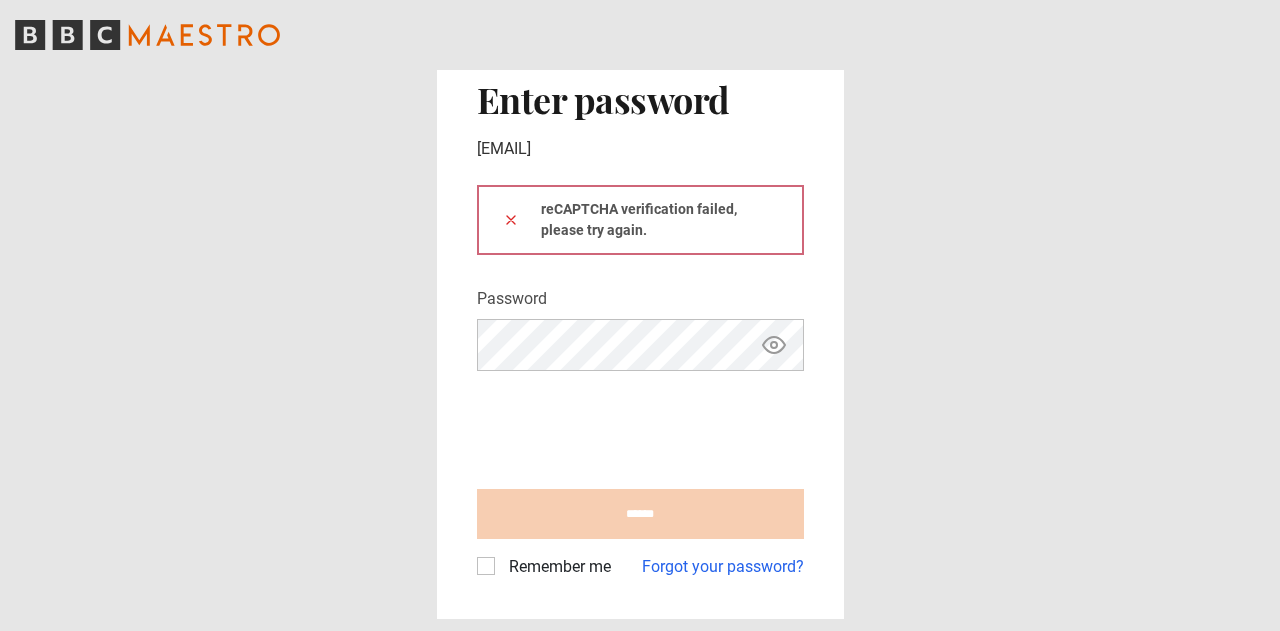 scroll, scrollTop: 0, scrollLeft: 0, axis: both 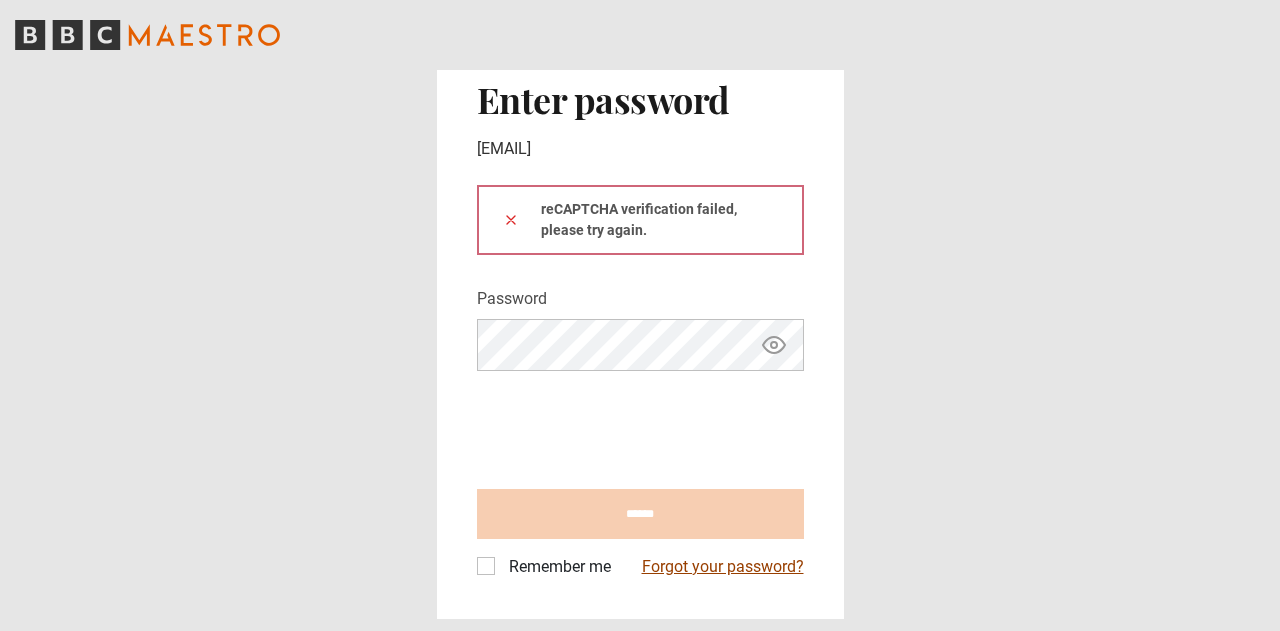 click on "Forgot your password?" at bounding box center [723, 567] 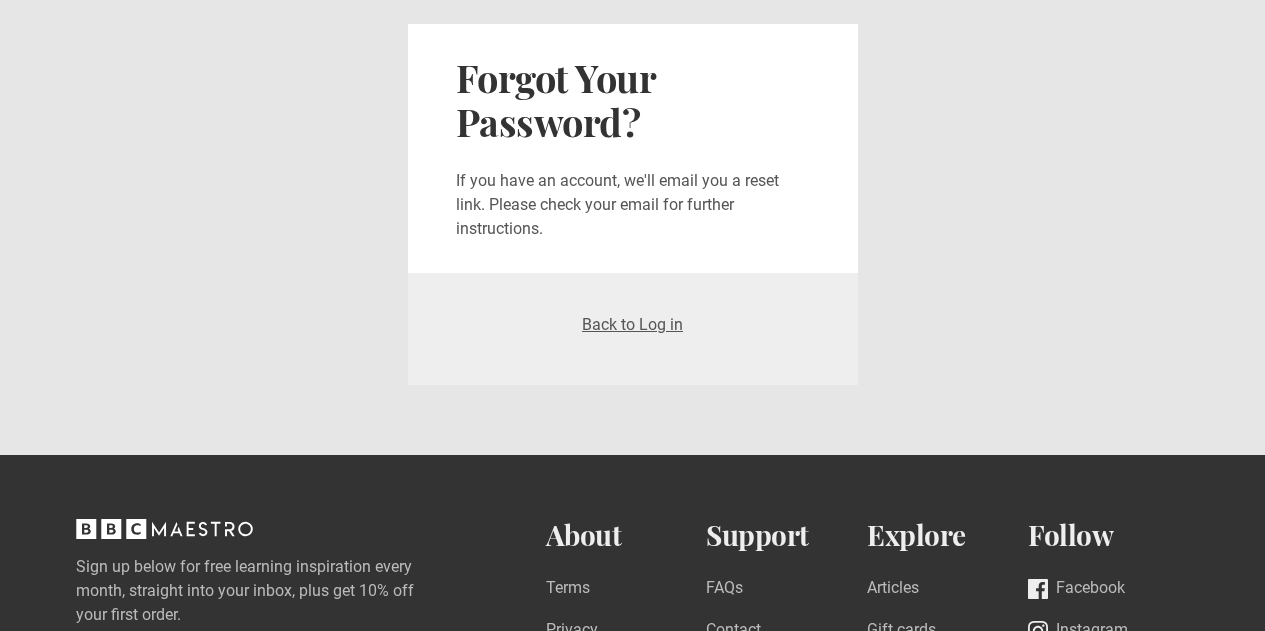 scroll, scrollTop: 0, scrollLeft: 0, axis: both 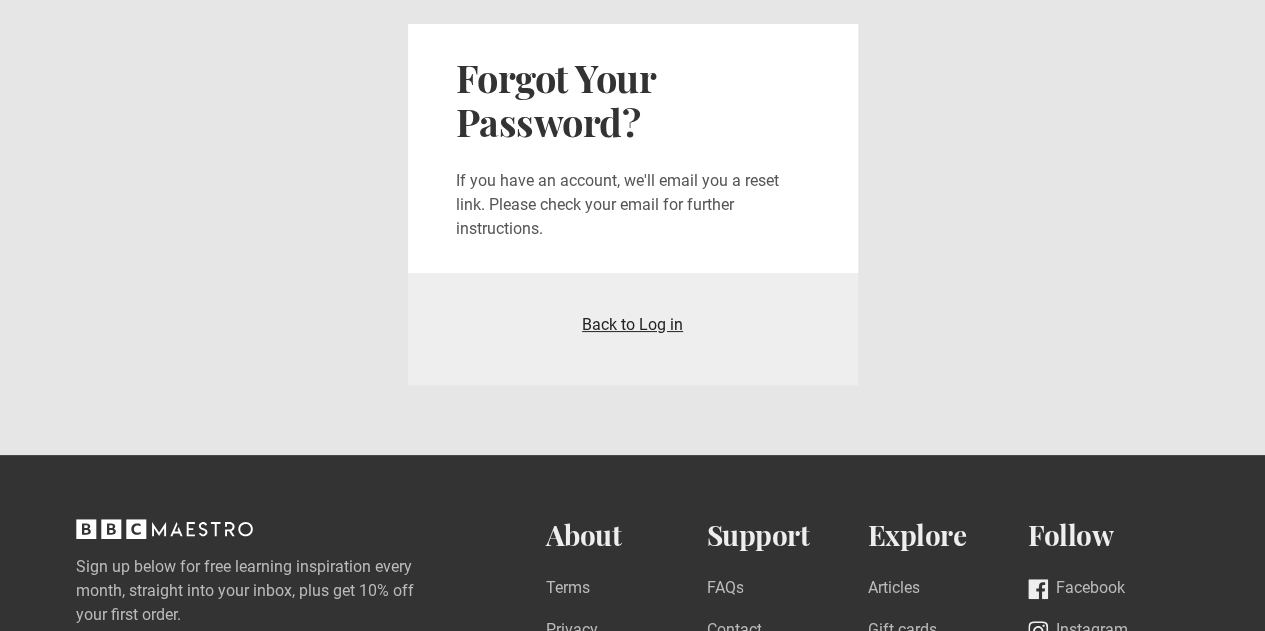 click on "Back to Log in" at bounding box center (632, 324) 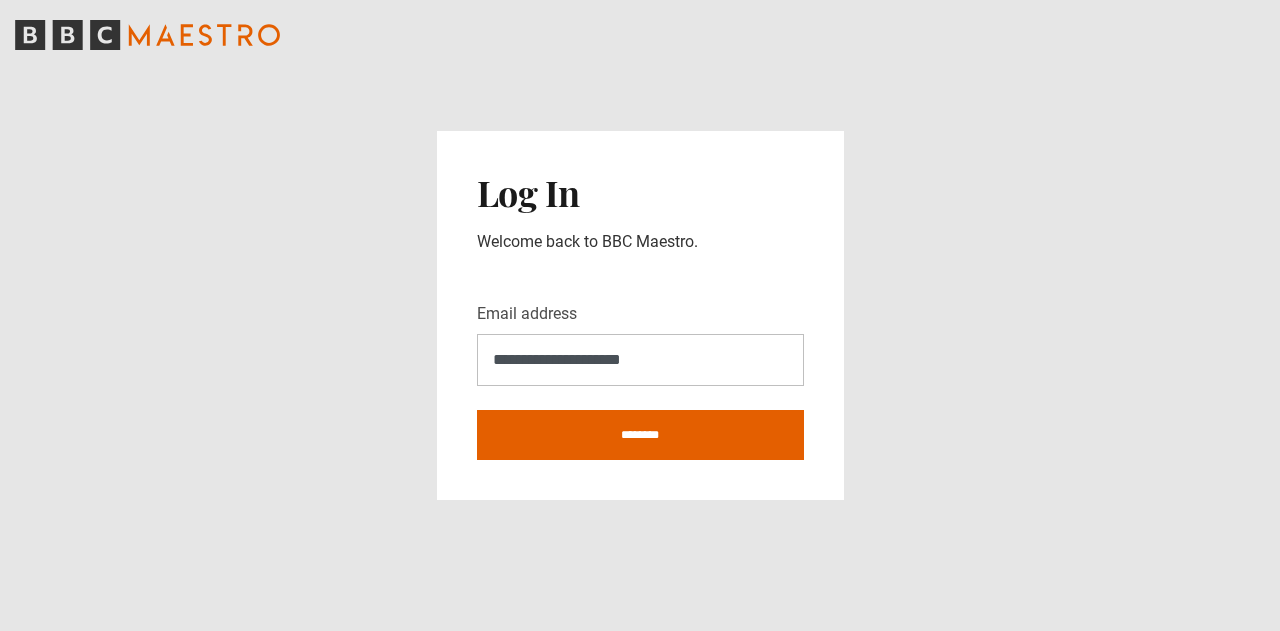 scroll, scrollTop: 0, scrollLeft: 0, axis: both 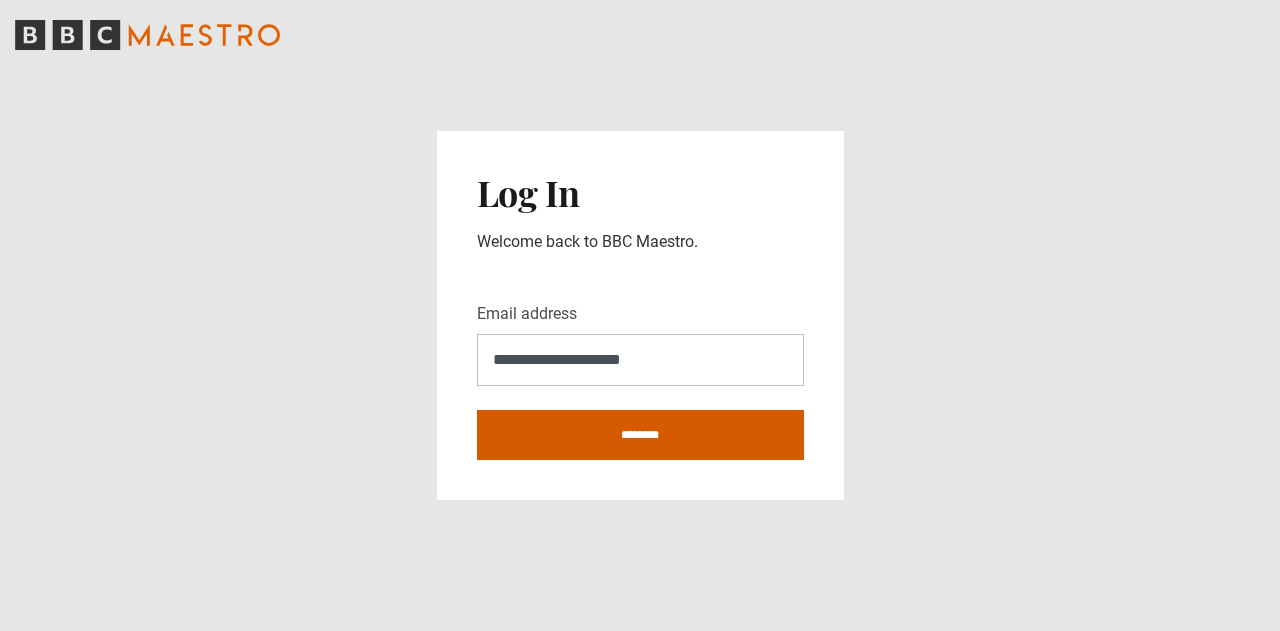 click on "********" at bounding box center (640, 435) 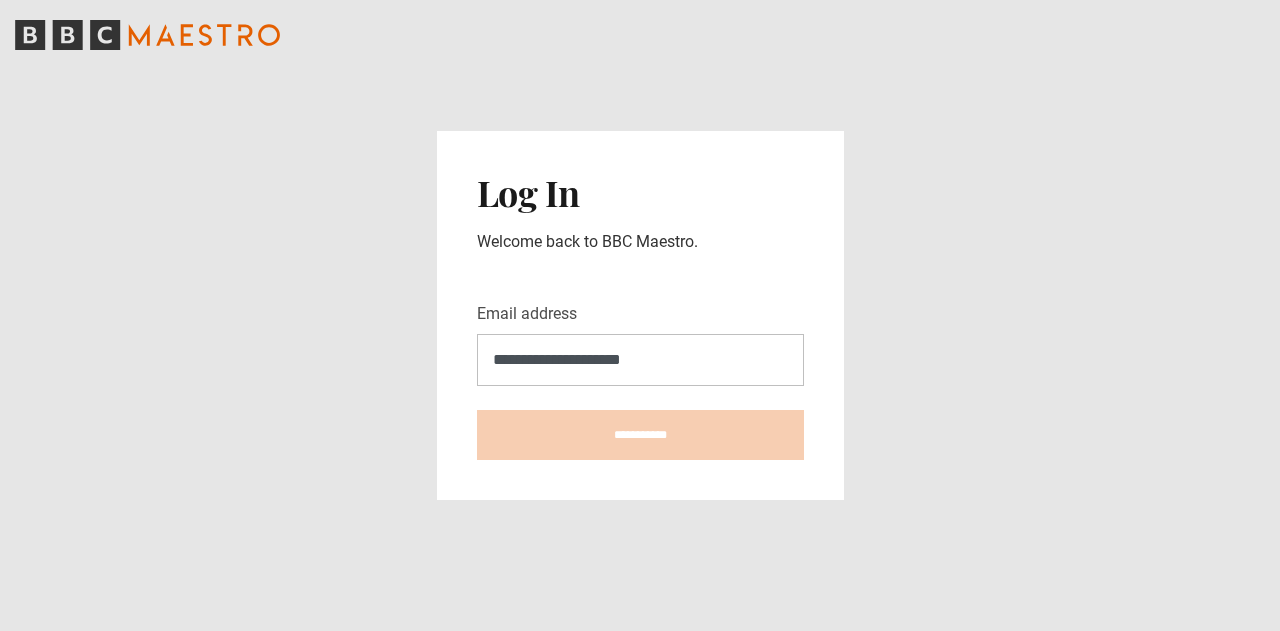 type on "**********" 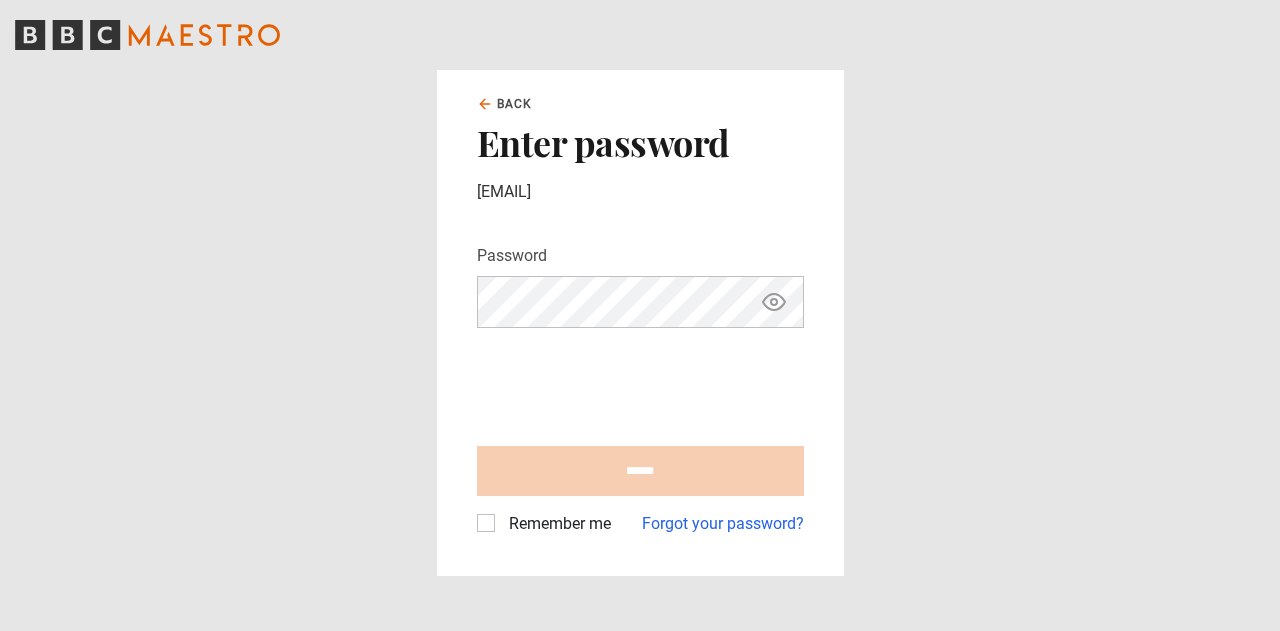 scroll, scrollTop: 0, scrollLeft: 0, axis: both 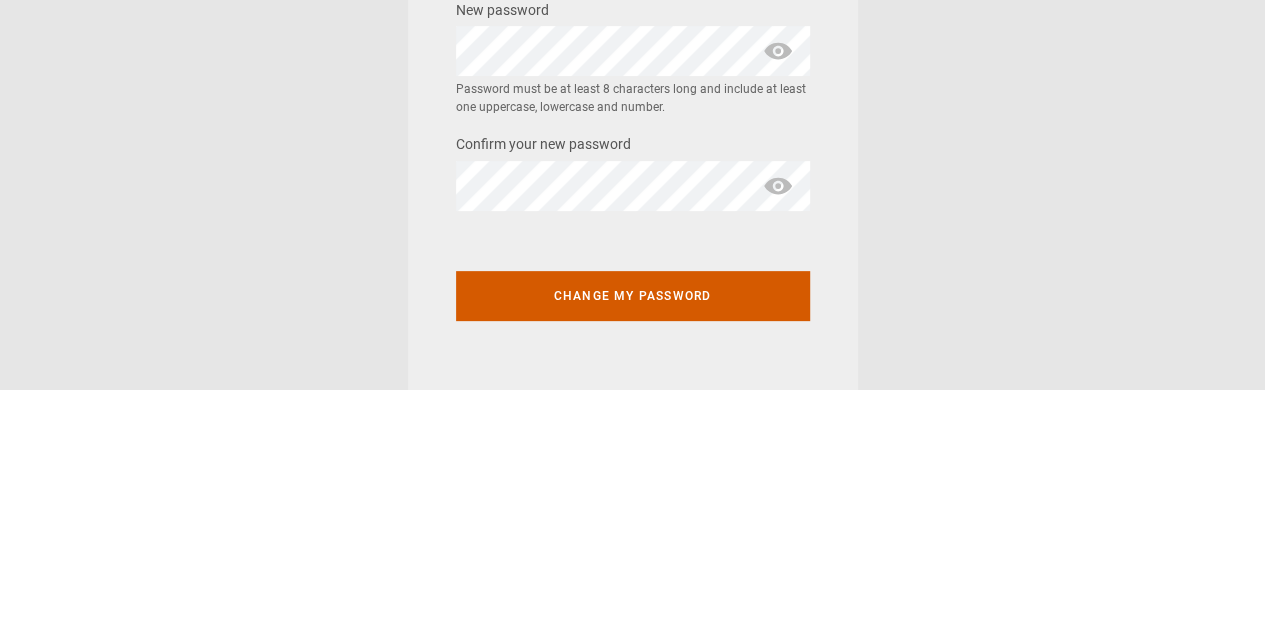 click on "Change my password" at bounding box center (633, 537) 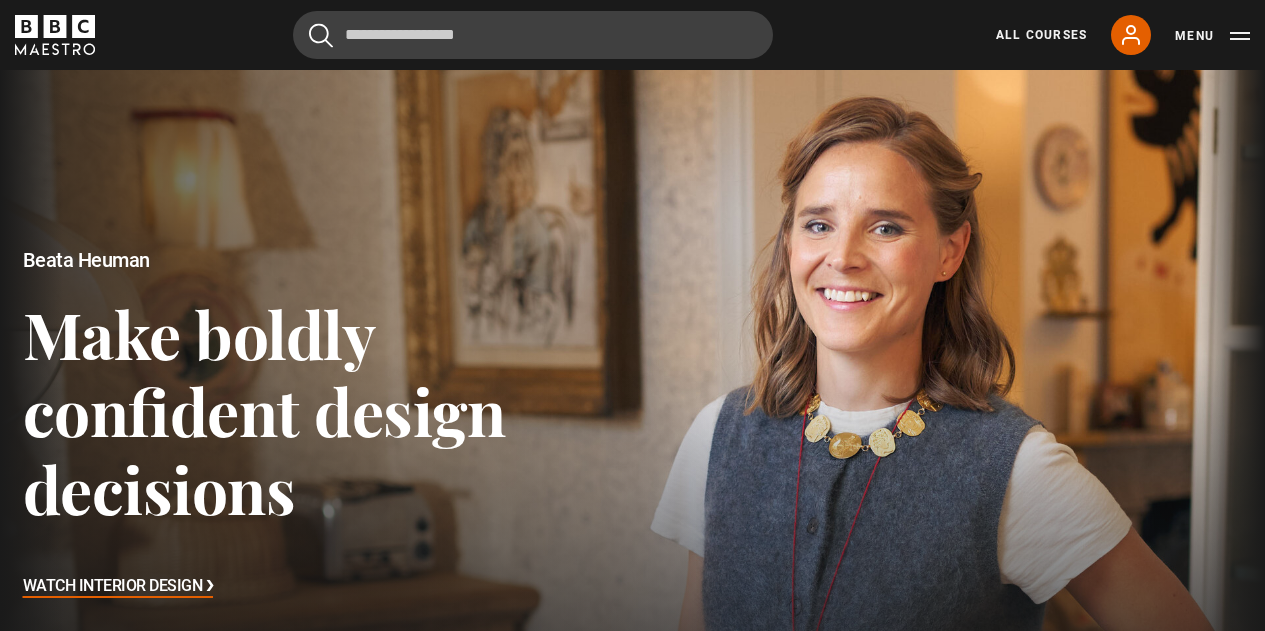 scroll, scrollTop: 0, scrollLeft: 0, axis: both 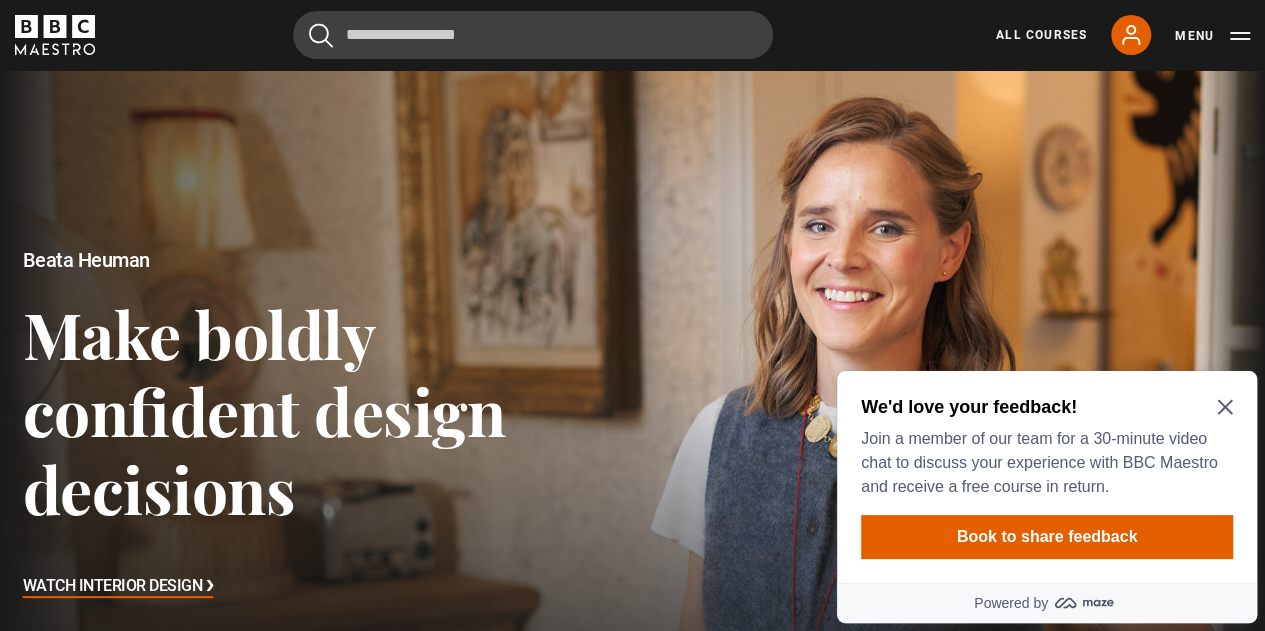 click 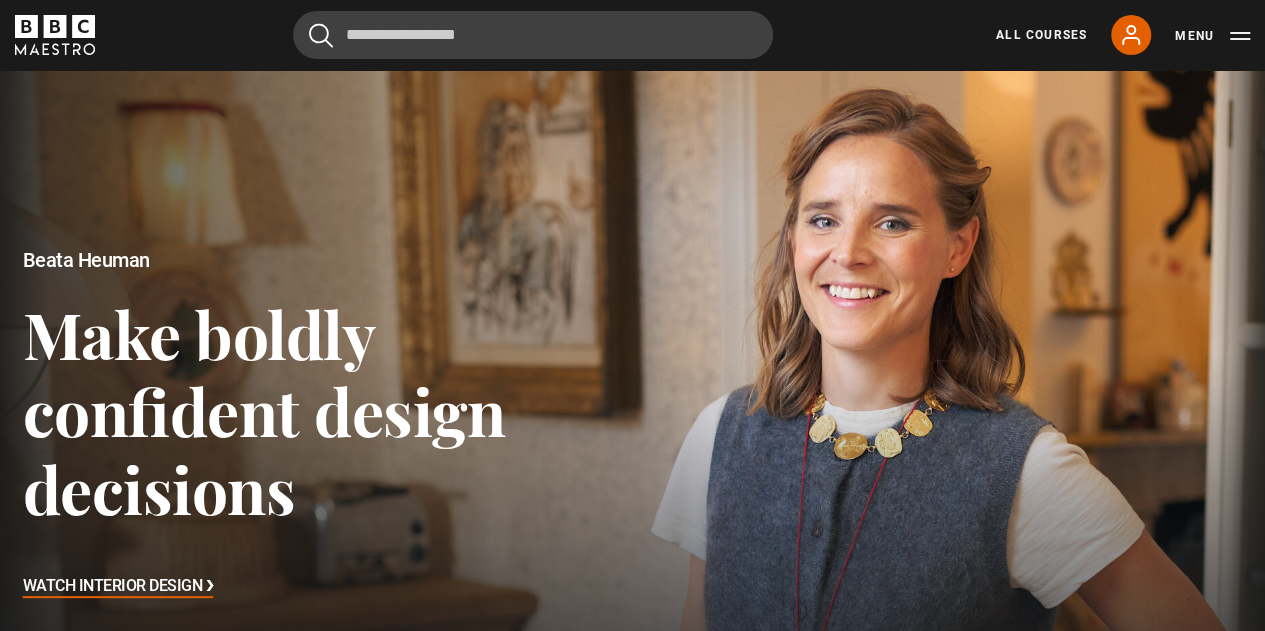 click at bounding box center (632, 425) 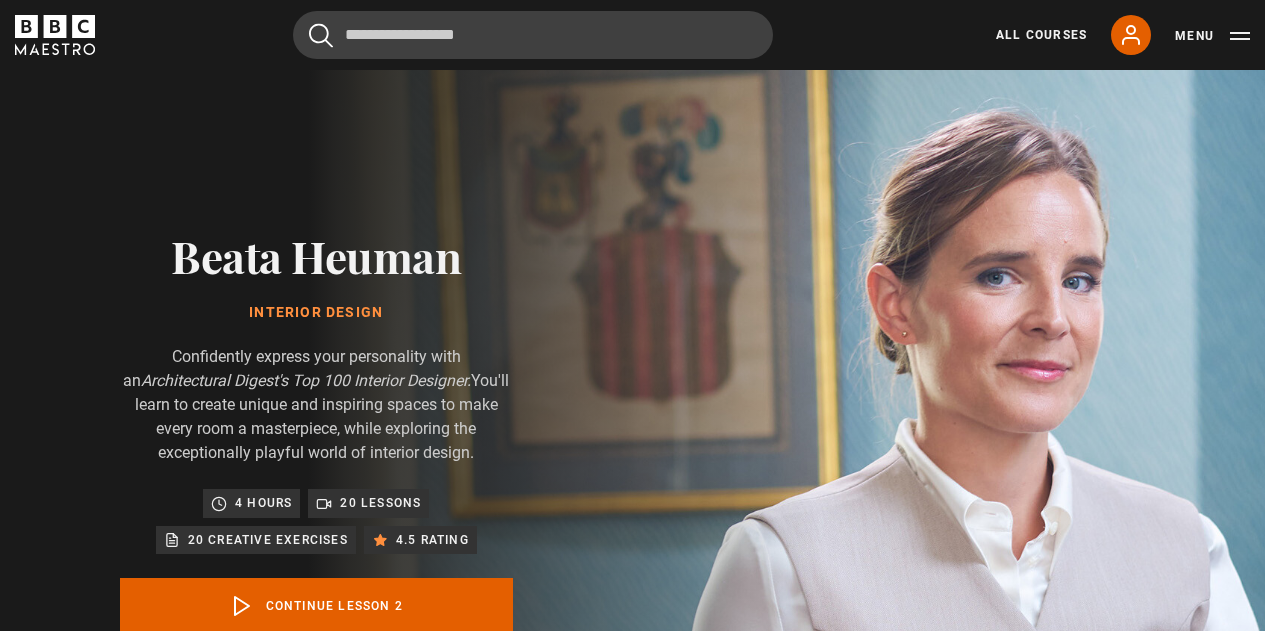 scroll, scrollTop: 875, scrollLeft: 0, axis: vertical 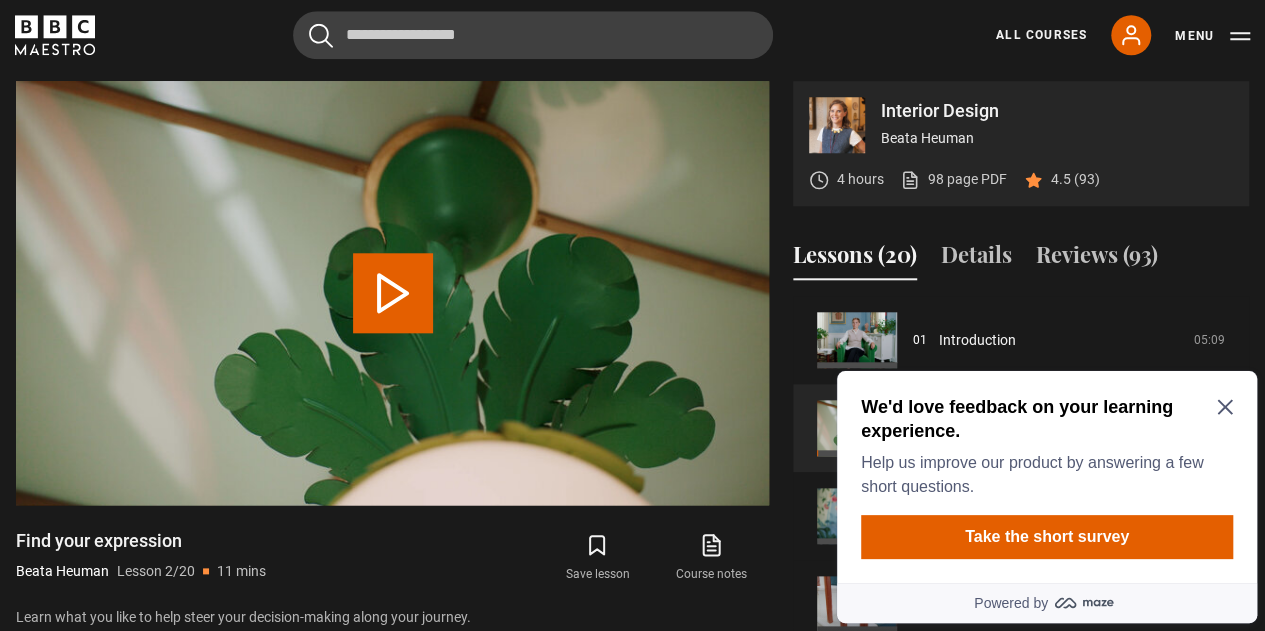 click 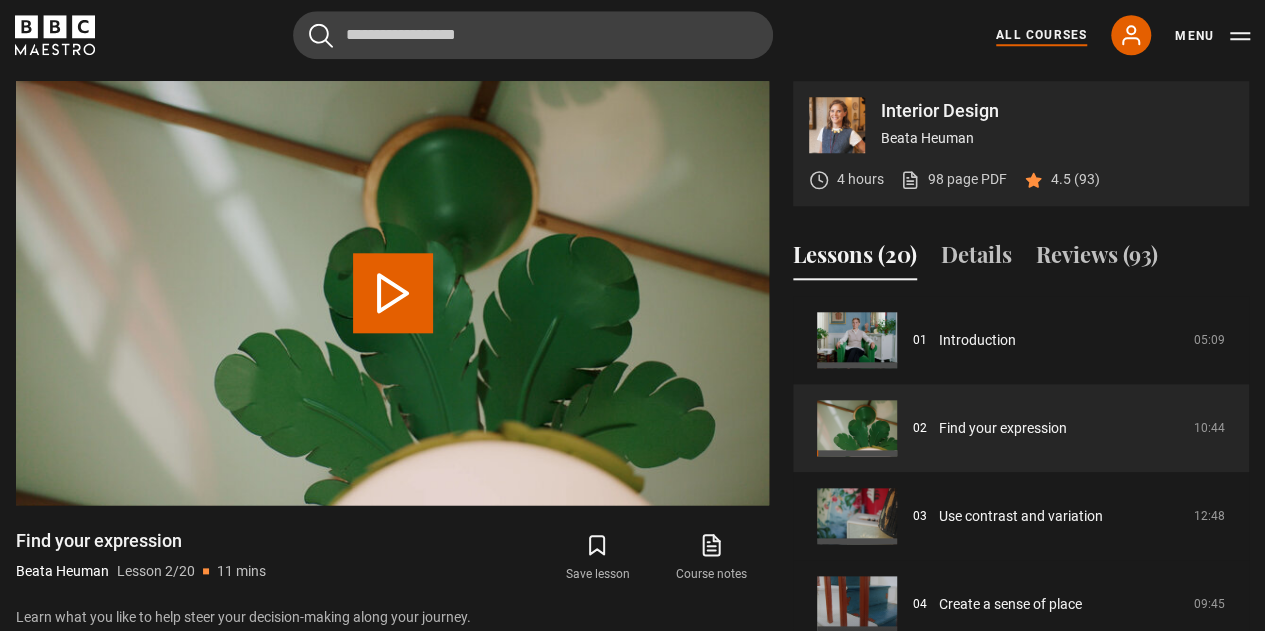 click on "All Courses" at bounding box center [1041, 35] 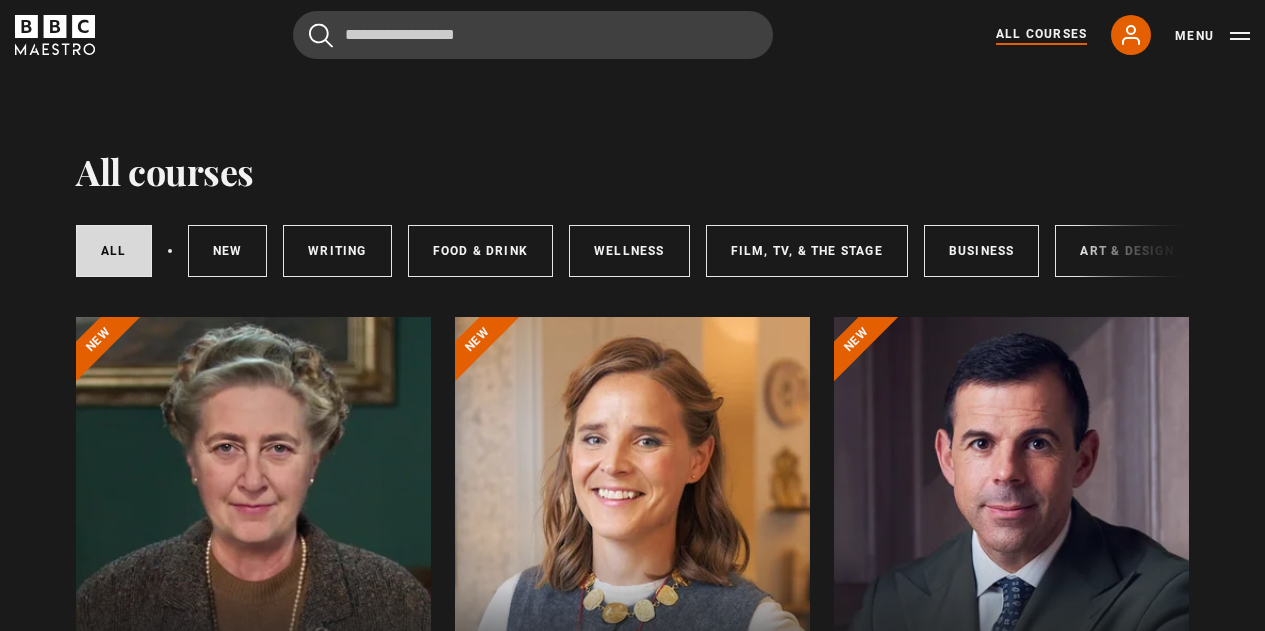scroll, scrollTop: 0, scrollLeft: 0, axis: both 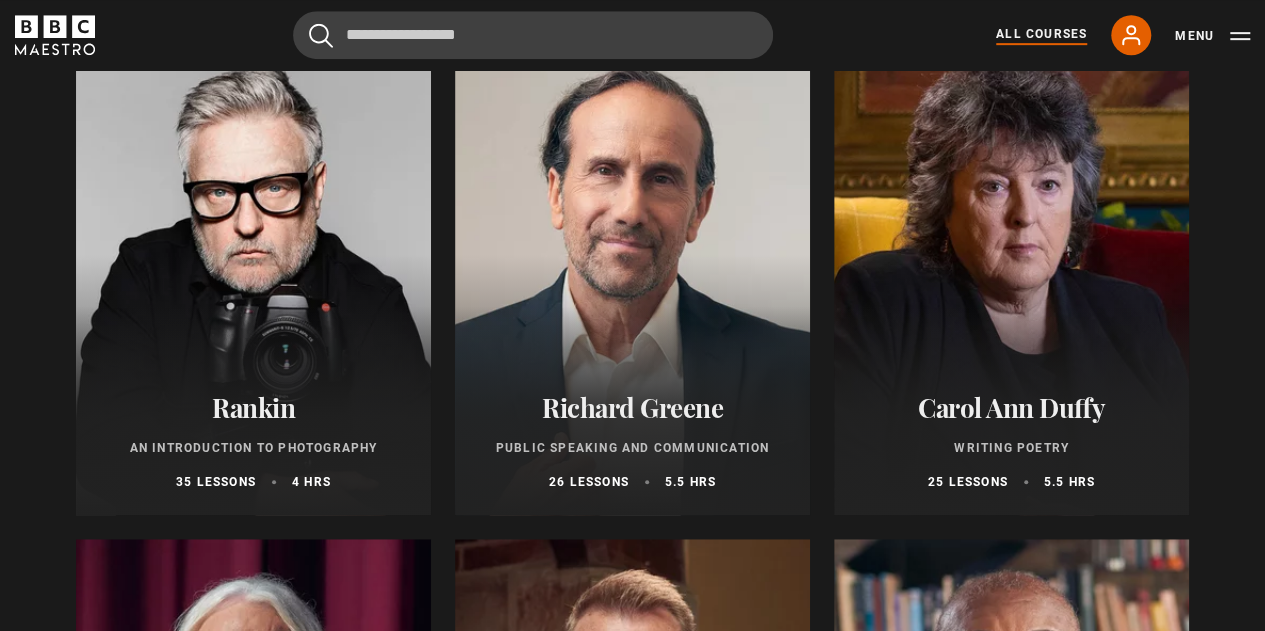 click on "Carol Ann Duffy
Writing Poetry
25 lessons
5.5 hrs" at bounding box center [1011, 441] 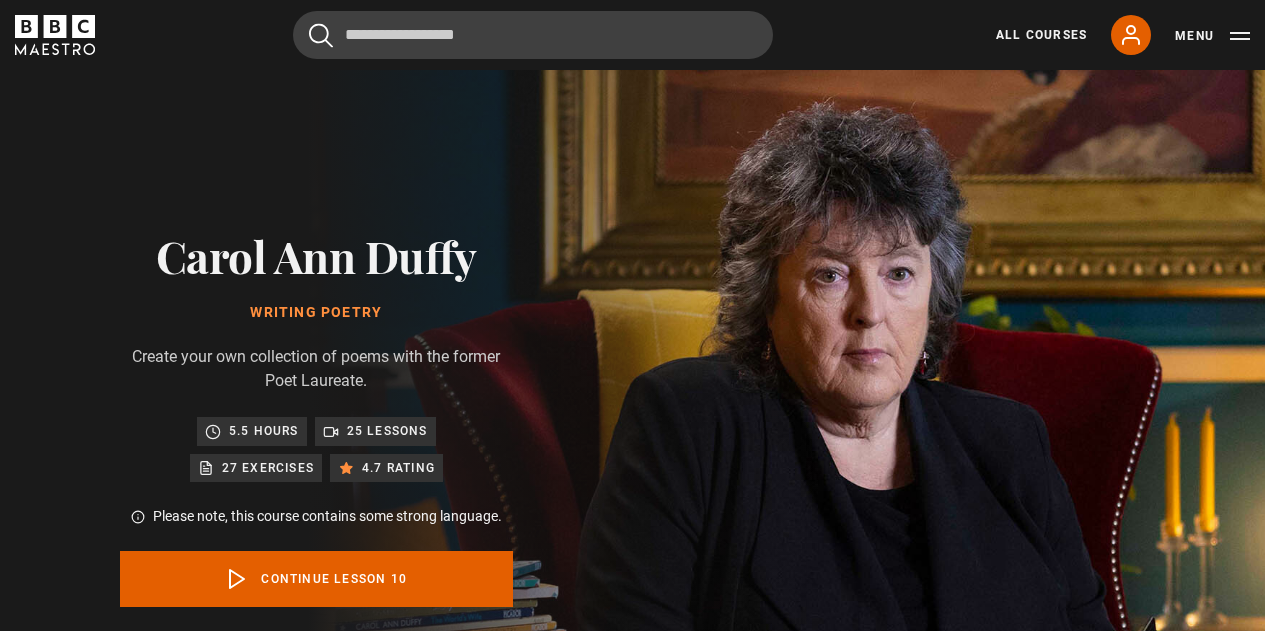 scroll, scrollTop: 848, scrollLeft: 0, axis: vertical 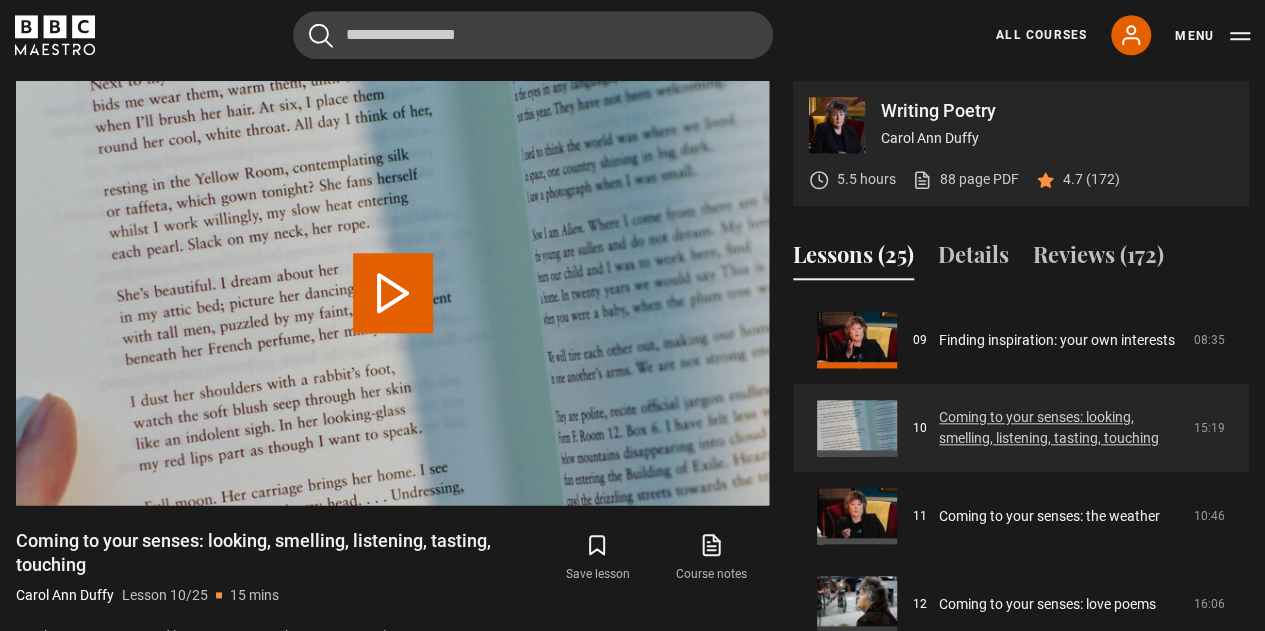 click on "Coming to your senses: looking, smelling, listening, tasting, touching" at bounding box center [1060, 428] 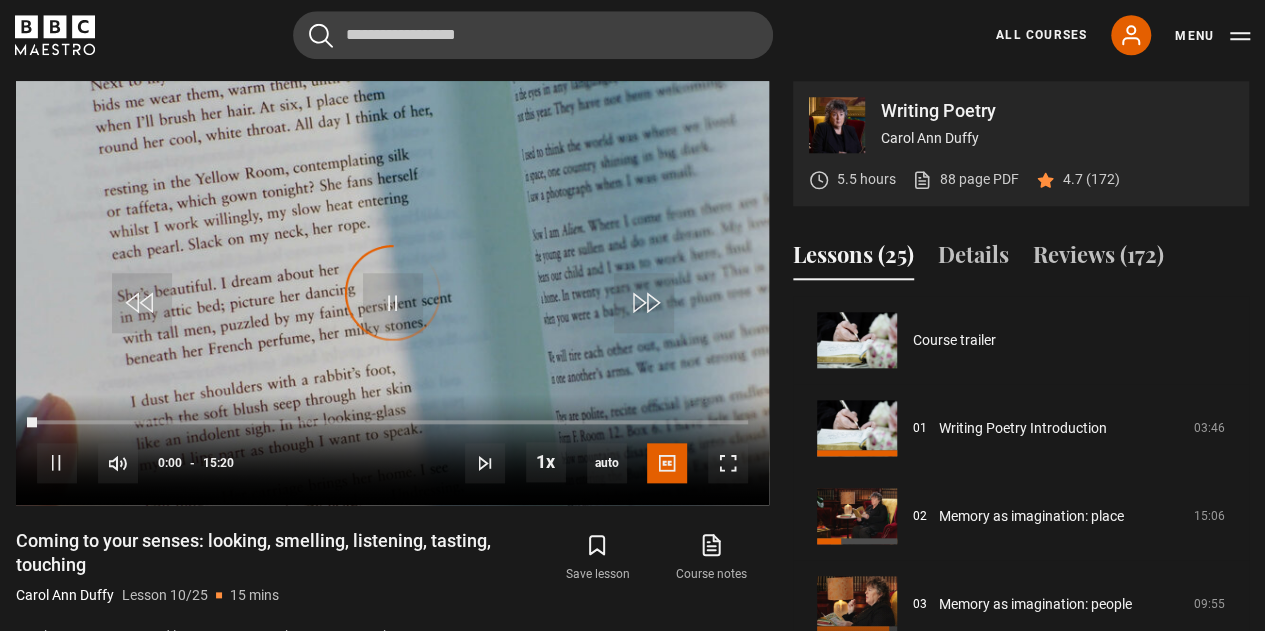scroll, scrollTop: 792, scrollLeft: 0, axis: vertical 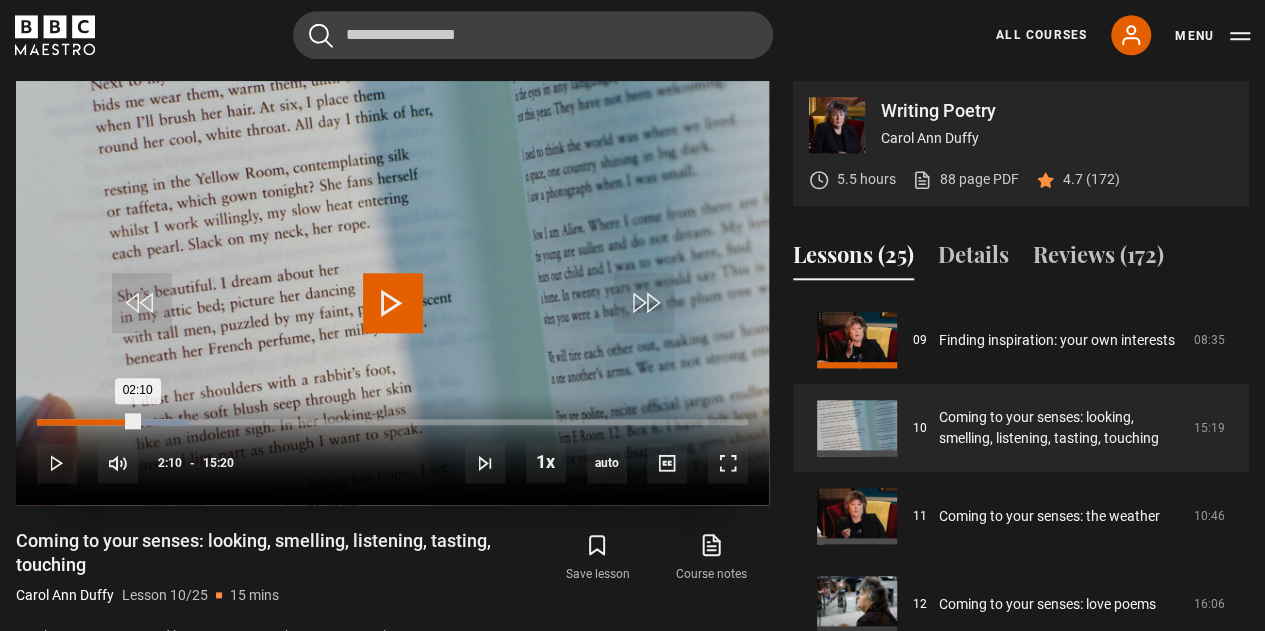 click on "Loaded :  21.20%" at bounding box center [112, 422] 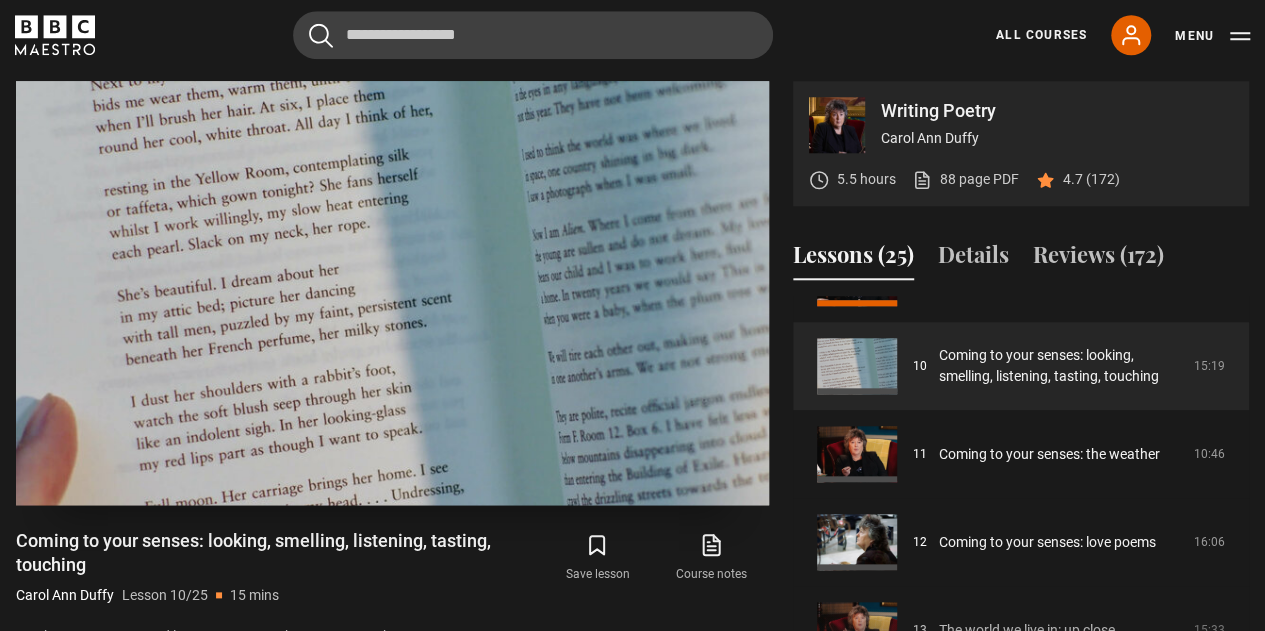 scroll, scrollTop: 857, scrollLeft: 0, axis: vertical 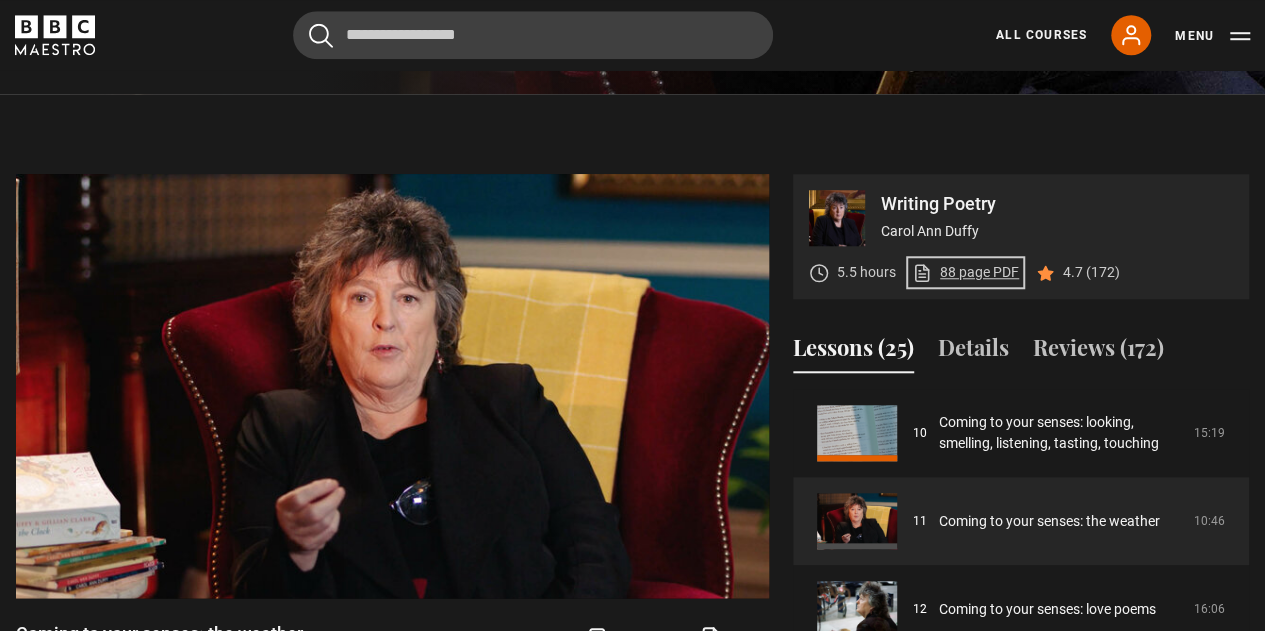 click on "88 page PDF
(opens in new tab)" at bounding box center [965, 272] 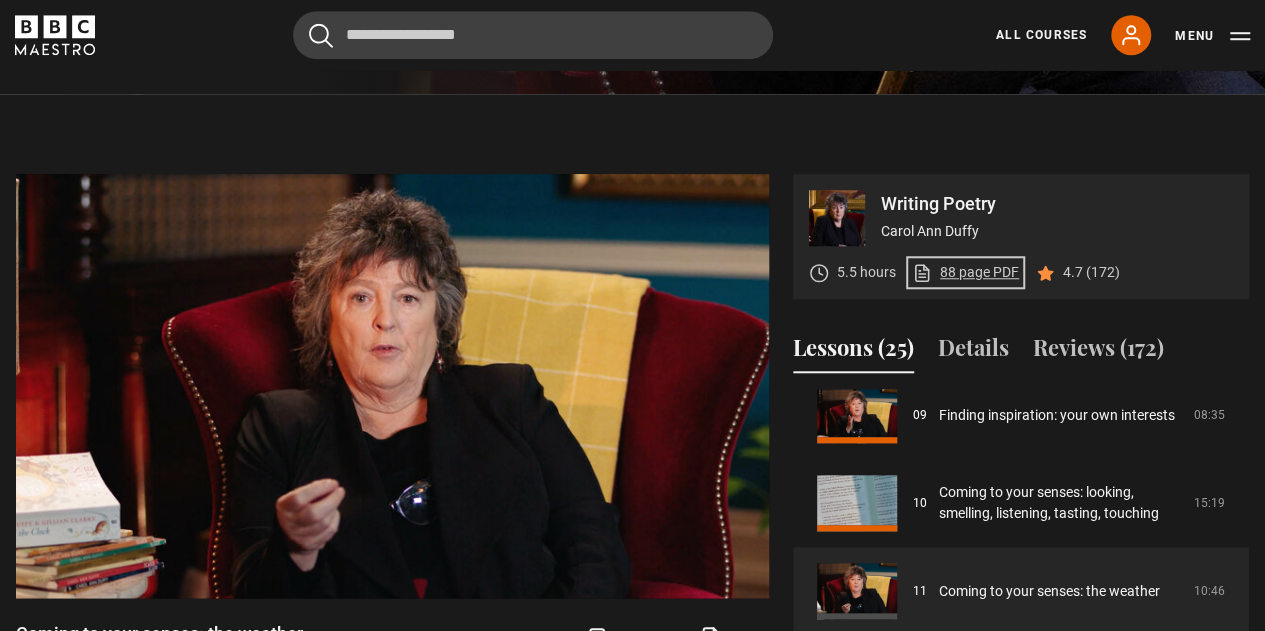 scroll, scrollTop: 808, scrollLeft: 0, axis: vertical 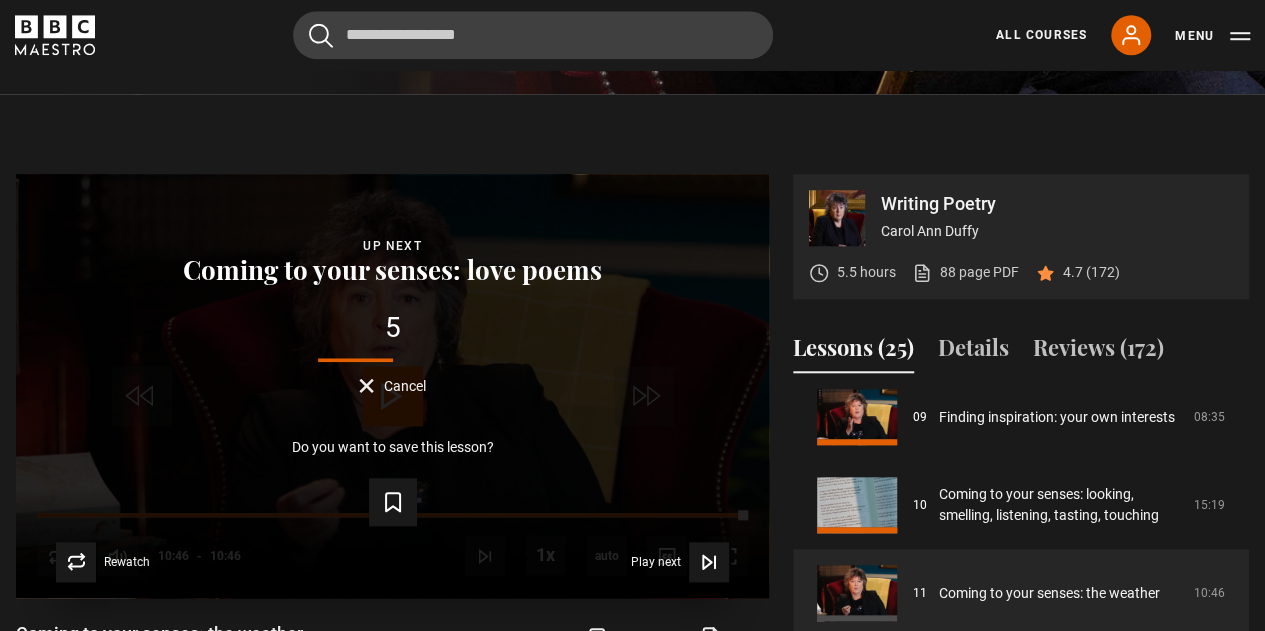 click on "Cancel" at bounding box center (392, 385) 